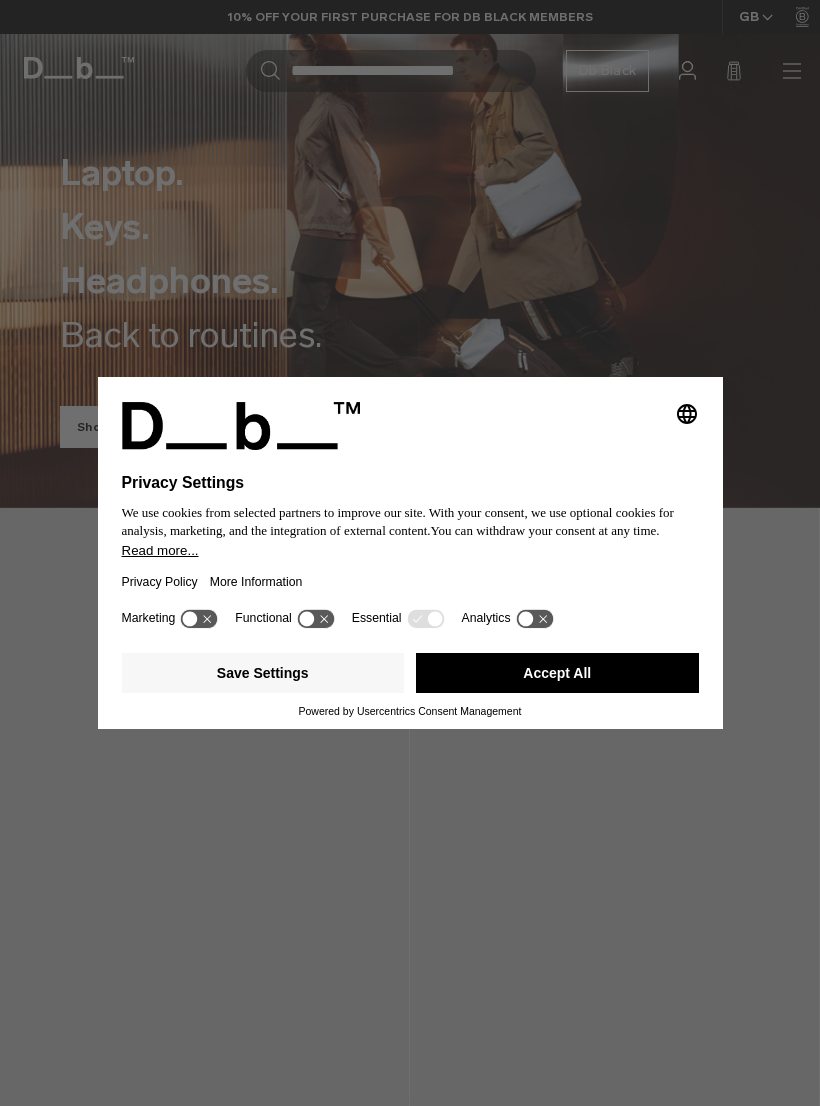scroll, scrollTop: 0, scrollLeft: 0, axis: both 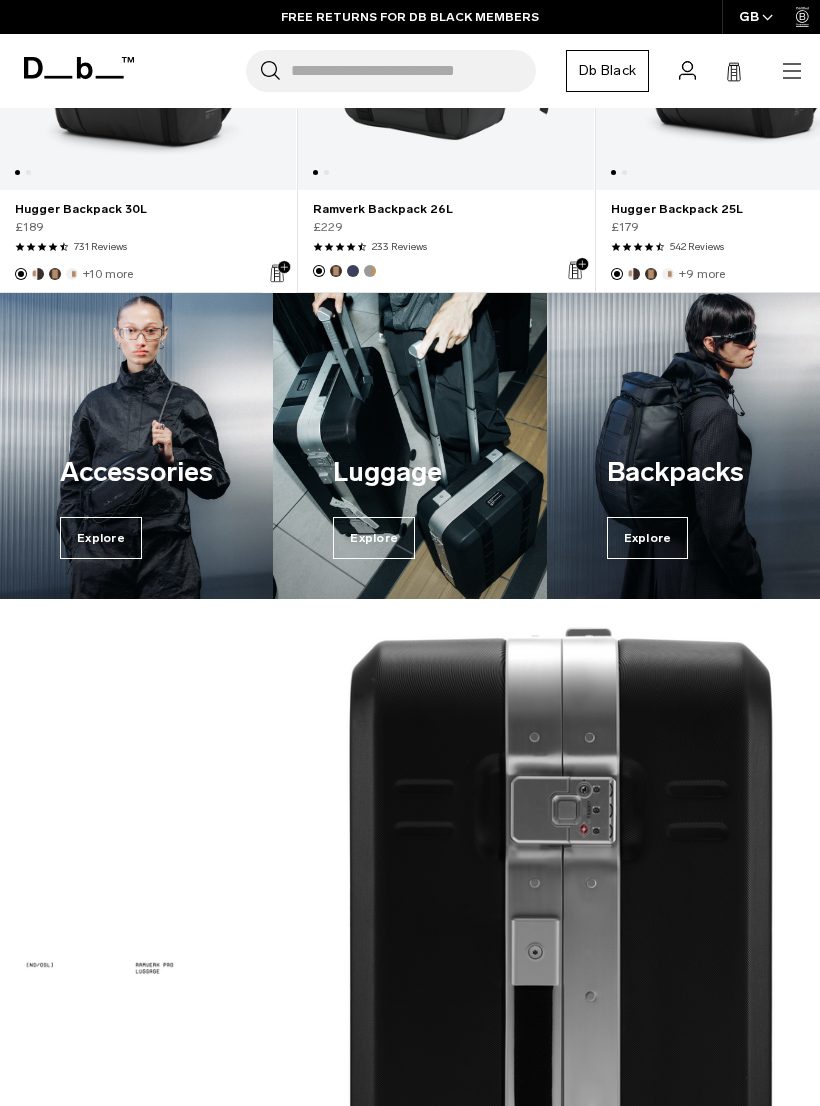 click on "Explore" at bounding box center [374, 538] 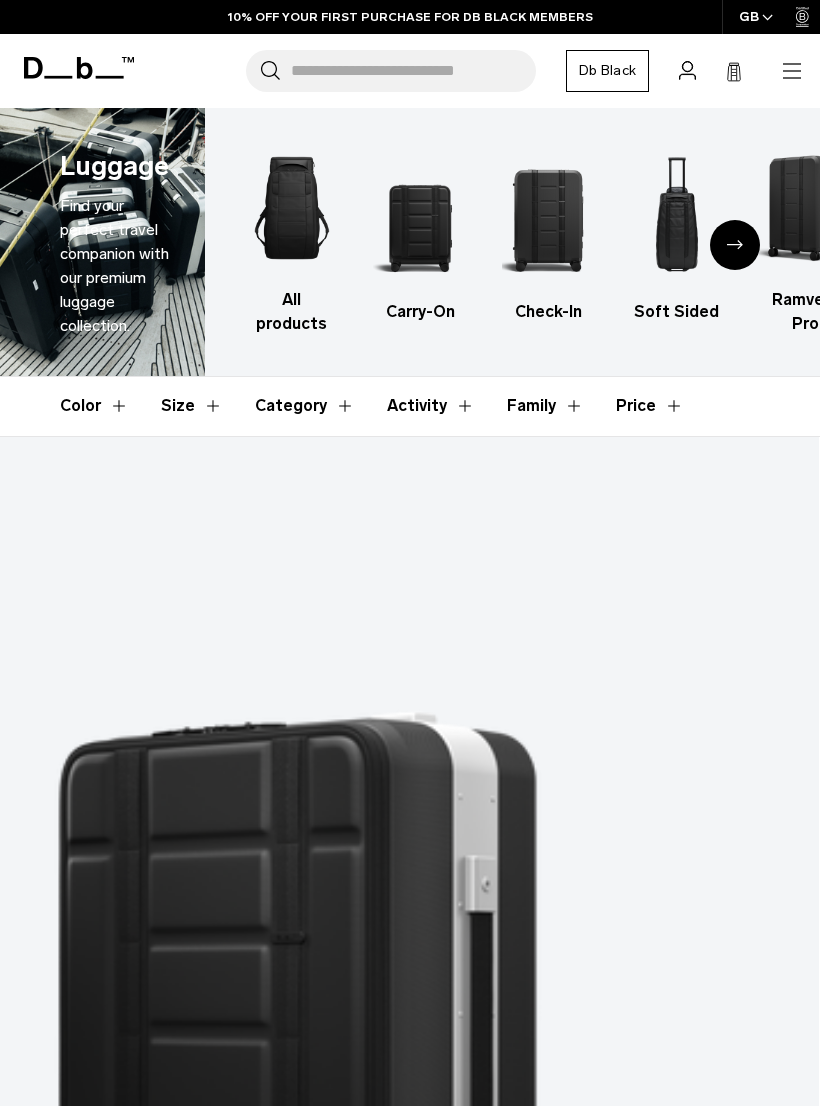 scroll, scrollTop: 0, scrollLeft: 0, axis: both 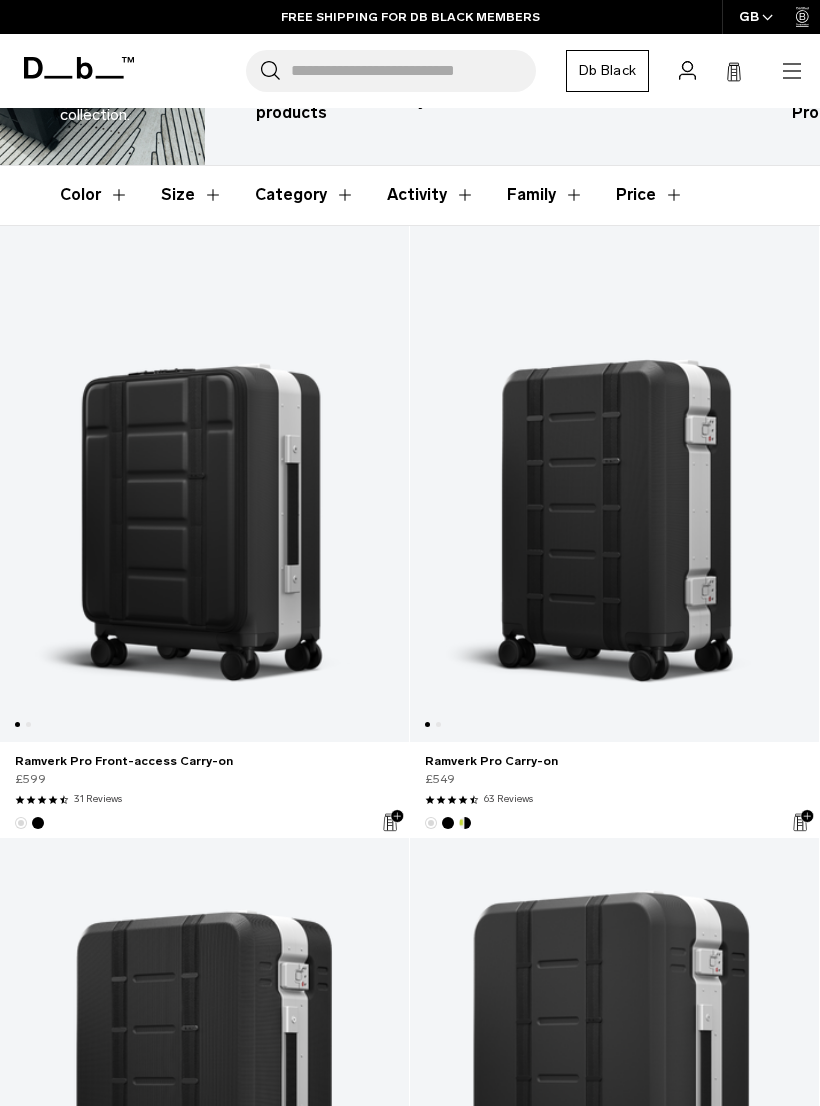 click at bounding box center (614, 484) 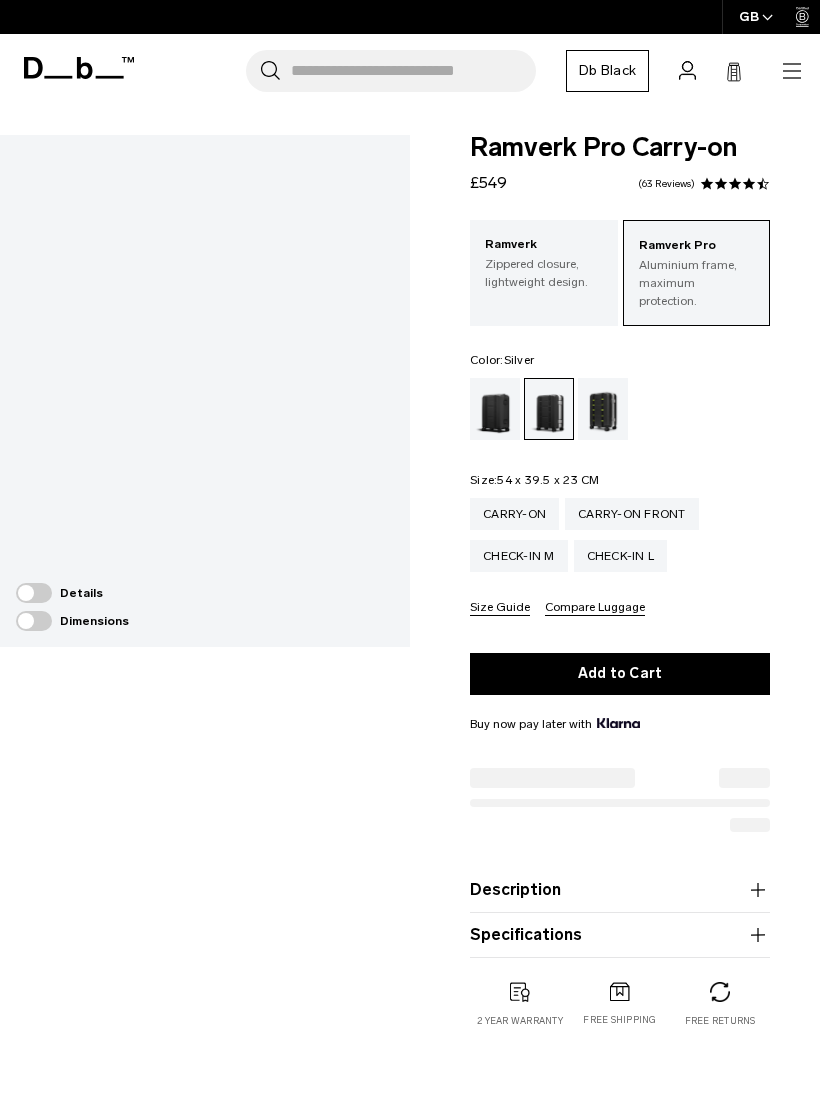 scroll, scrollTop: 0, scrollLeft: 0, axis: both 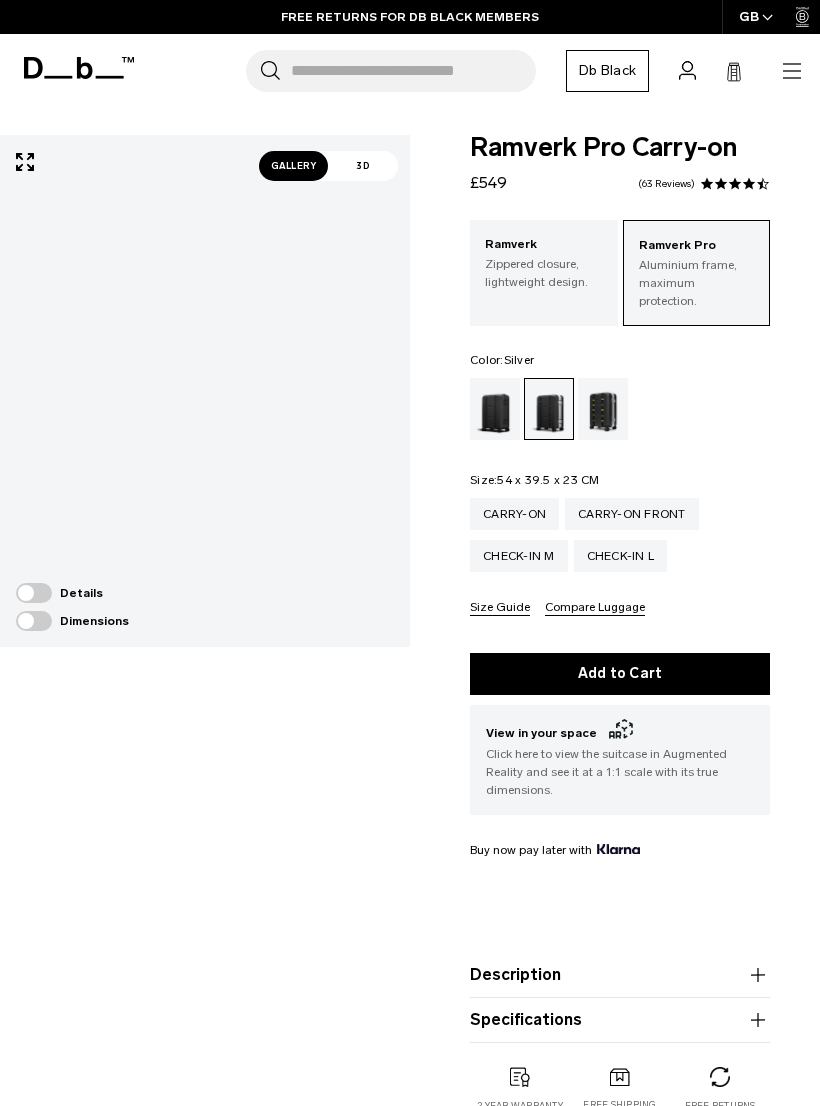 click at bounding box center [34, 593] 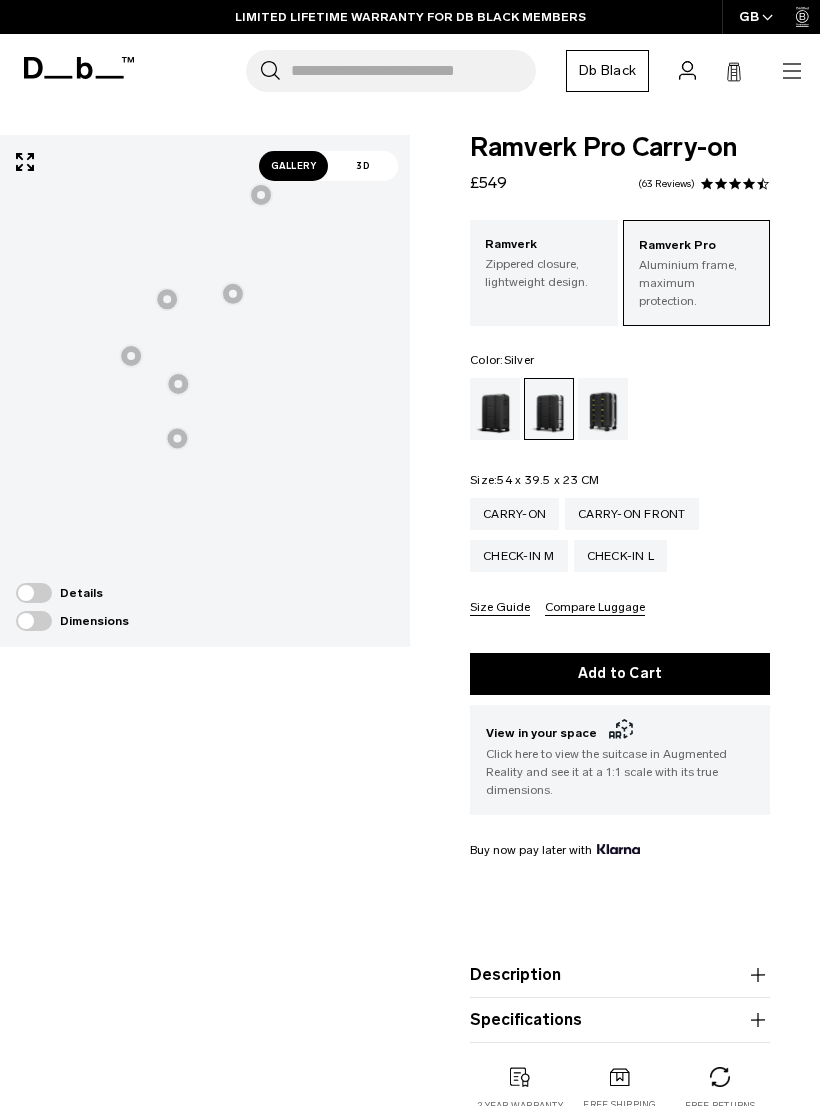 click at bounding box center [178, 384] 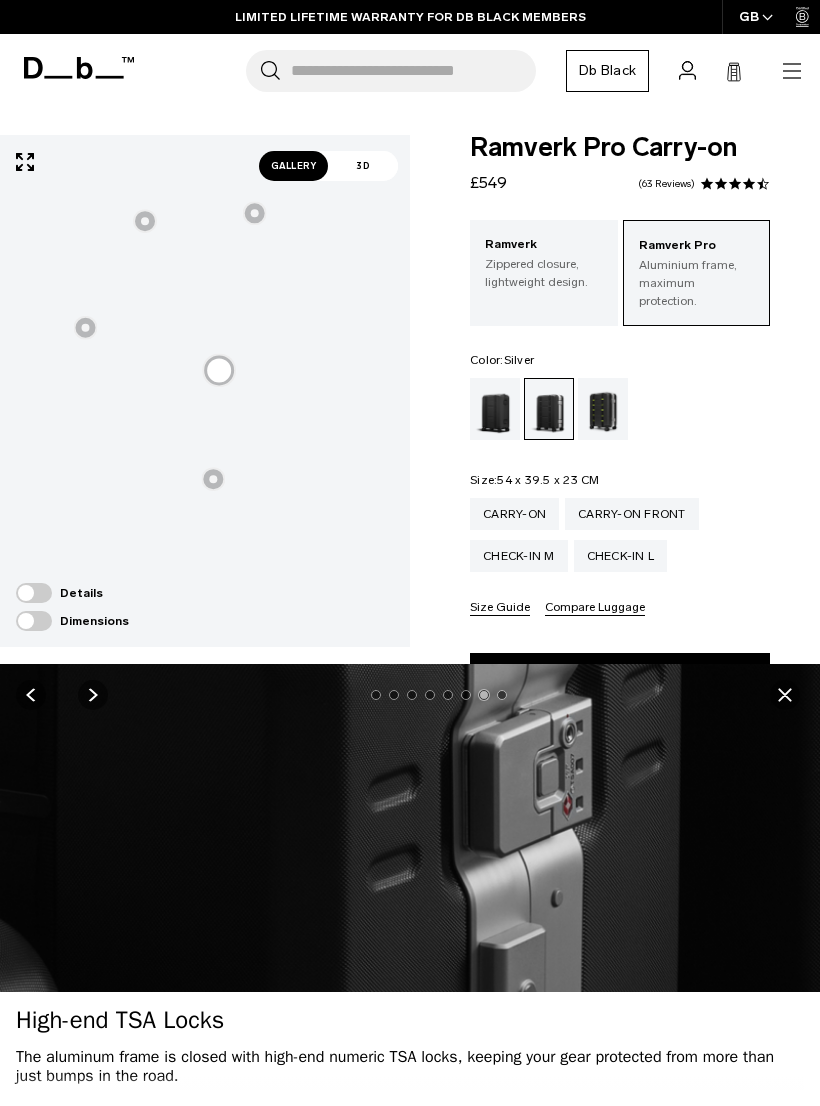 scroll, scrollTop: 20, scrollLeft: 0, axis: vertical 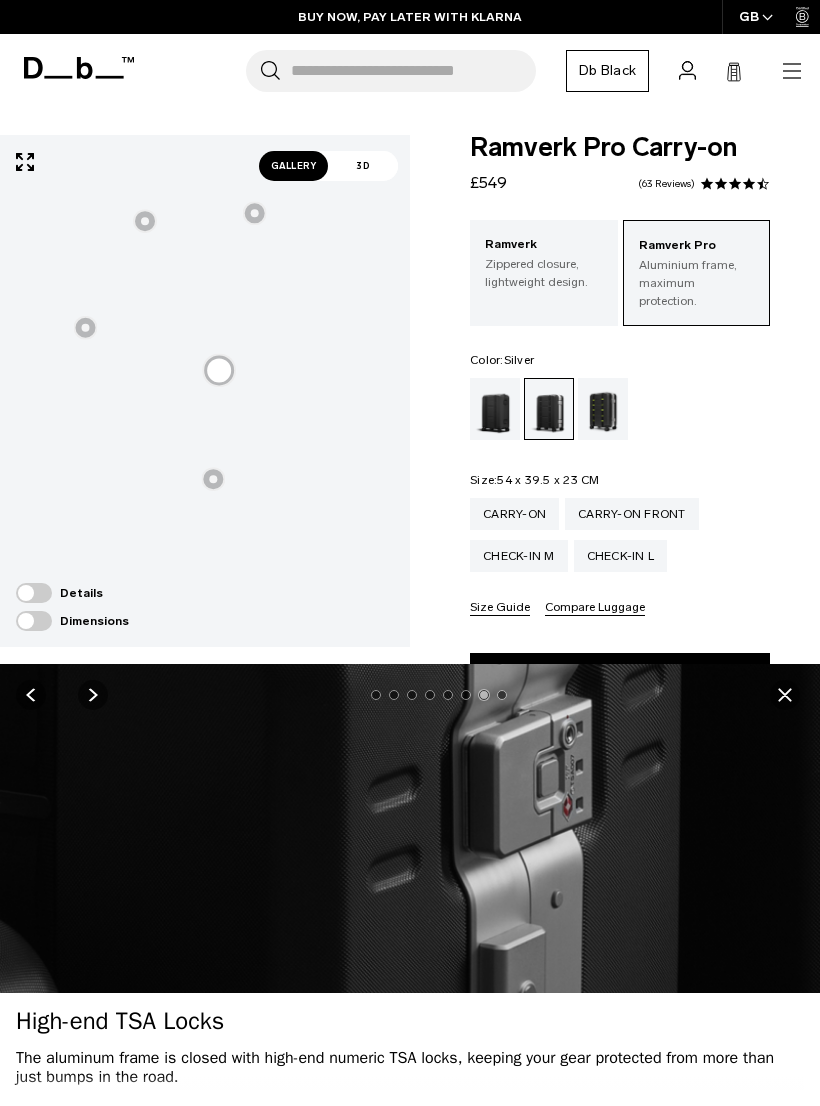 click 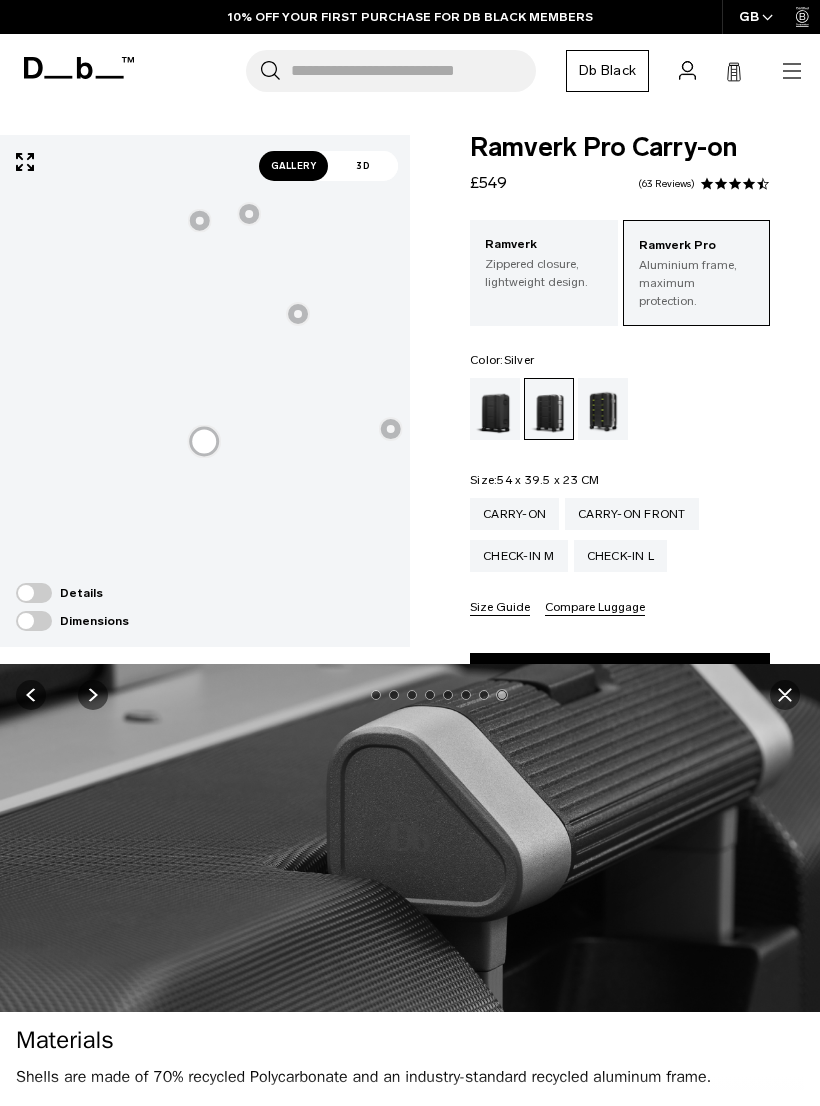 click 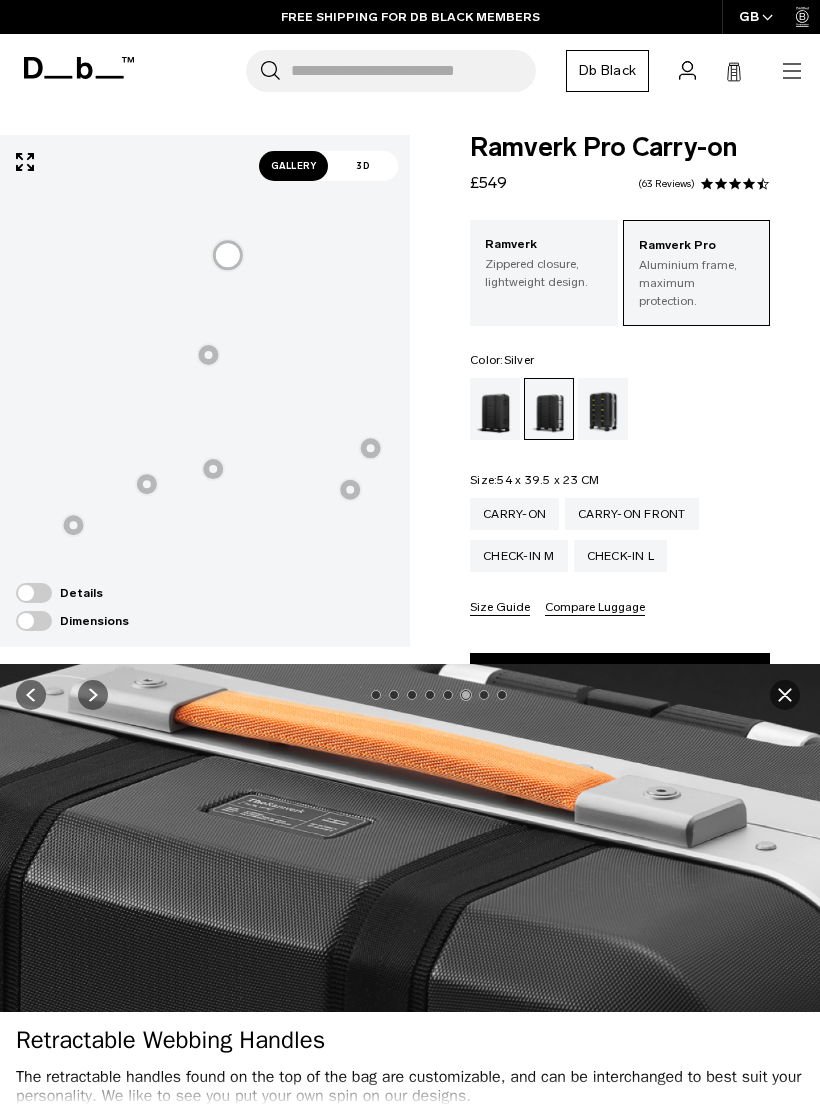 click 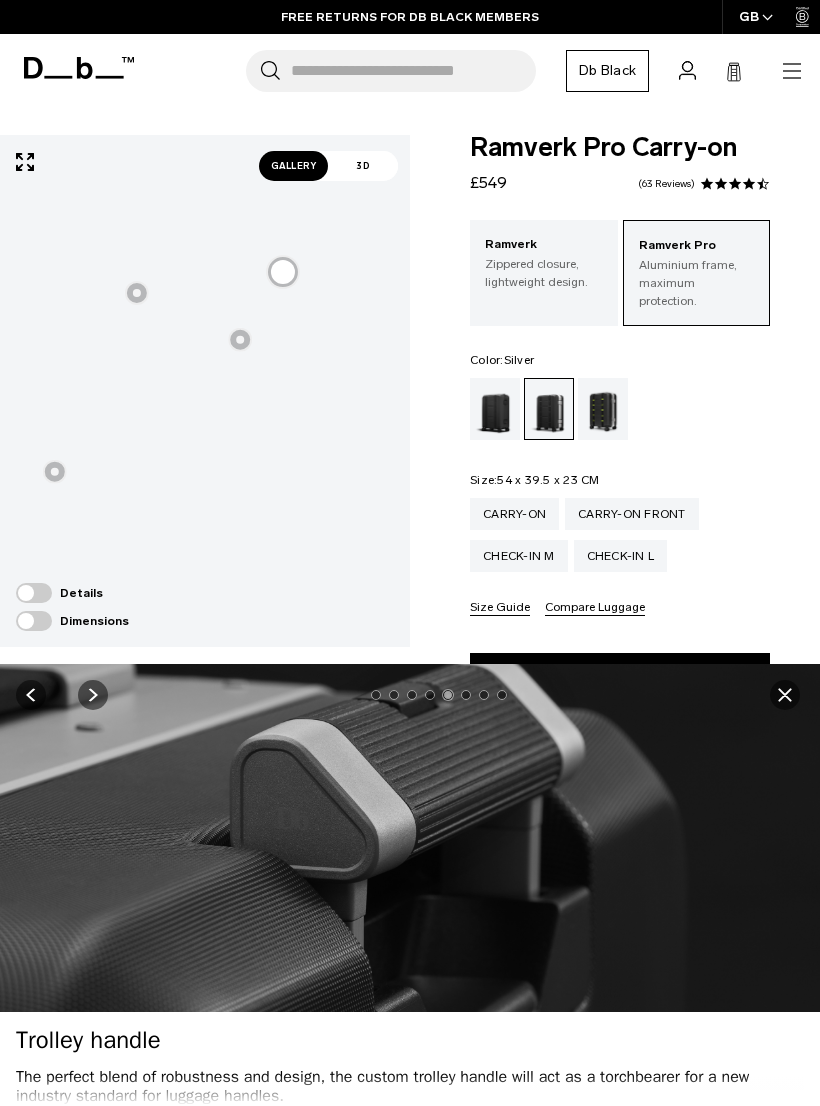 click 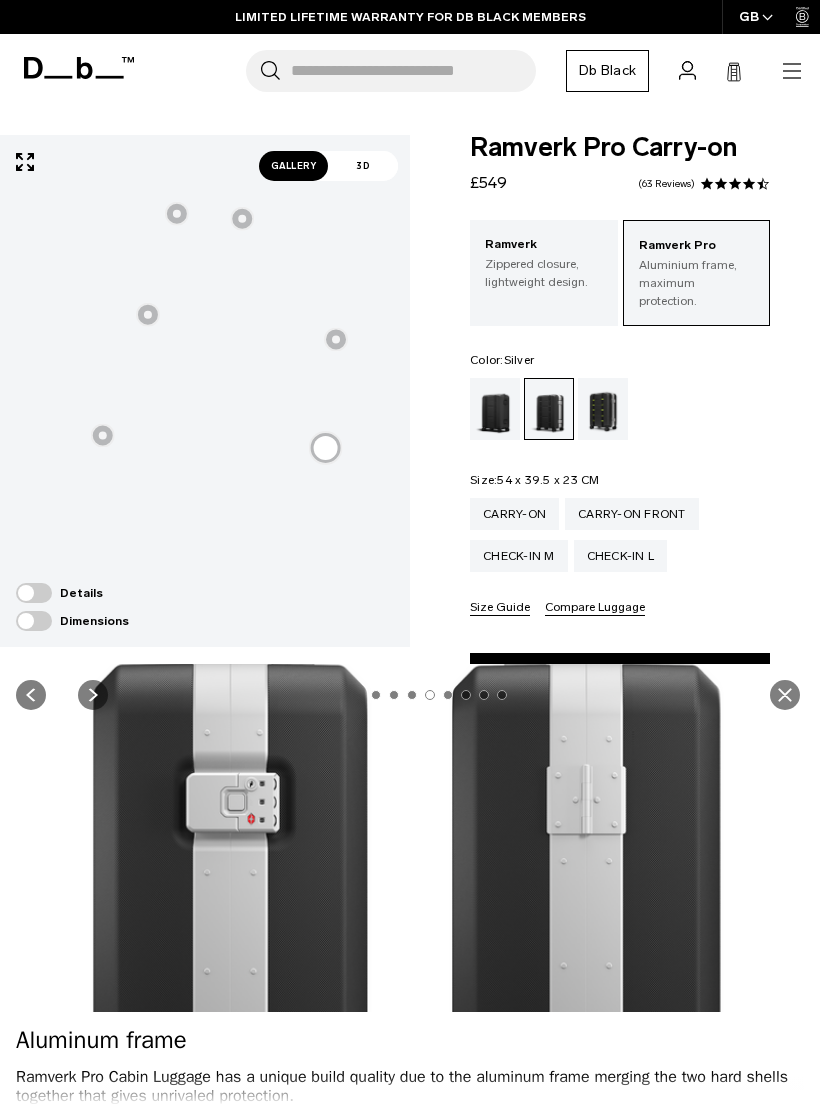 click 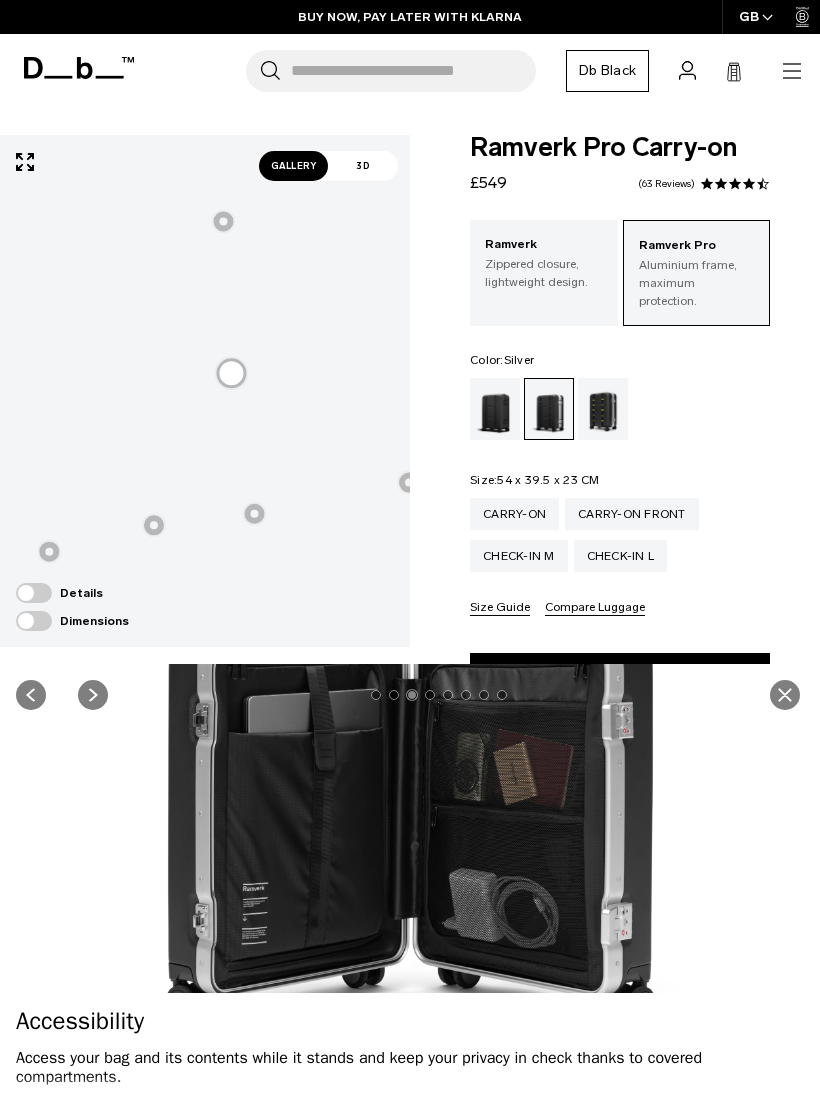 scroll, scrollTop: 20, scrollLeft: 0, axis: vertical 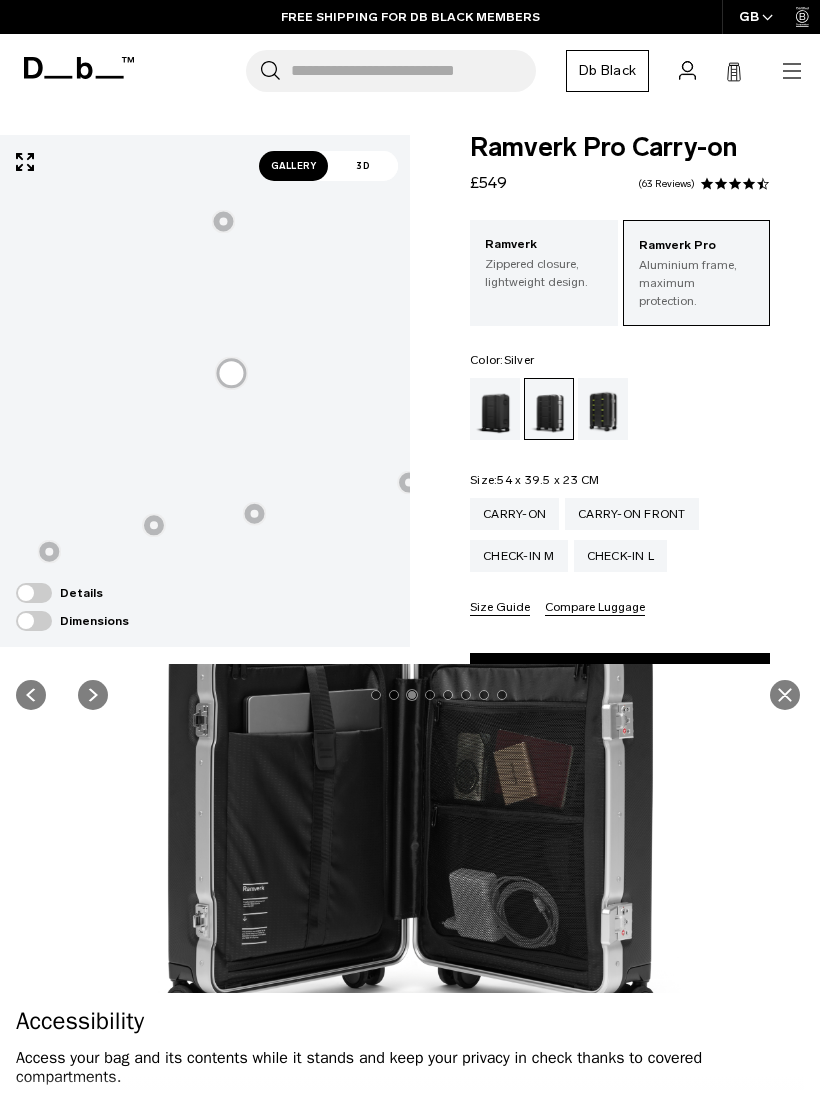 click 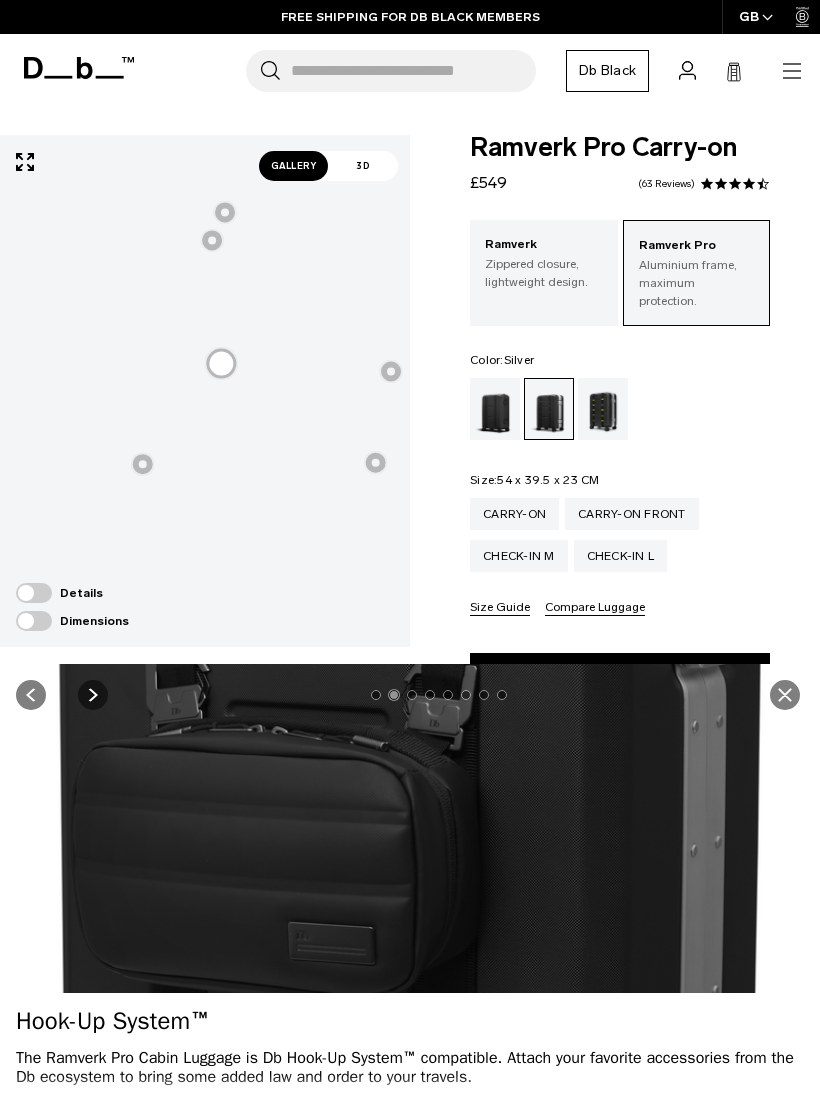 click 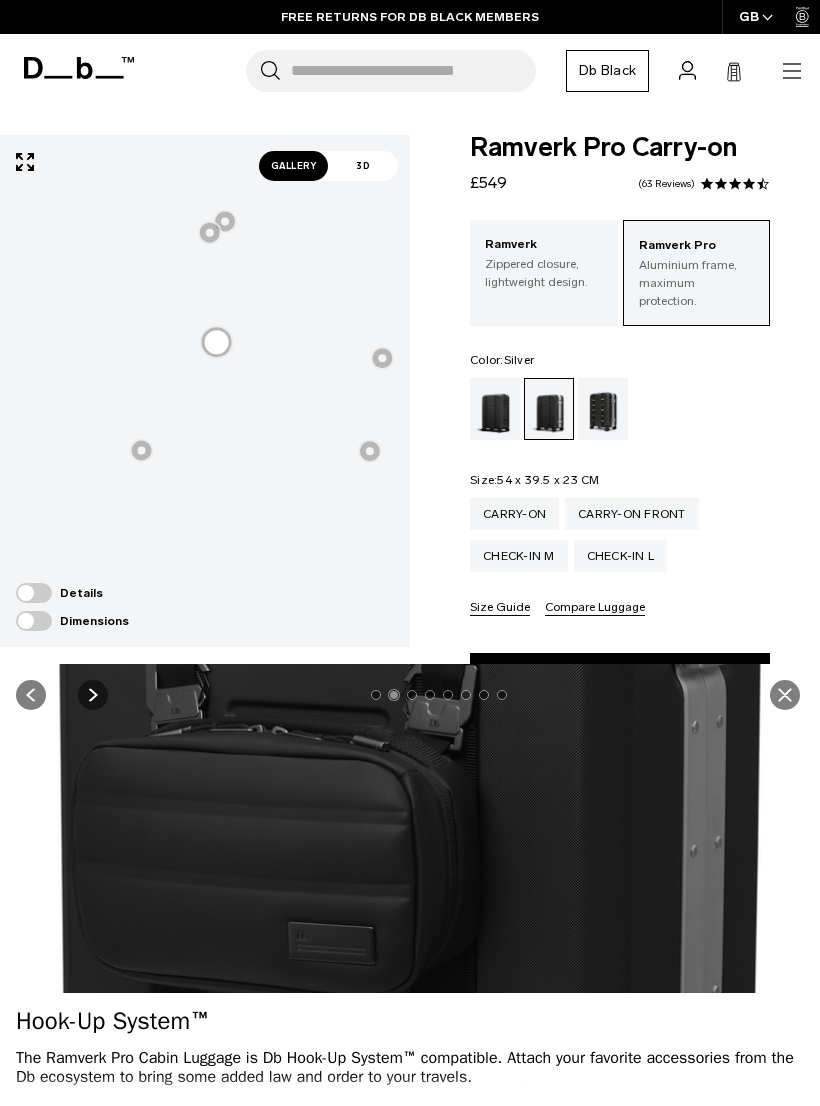 click 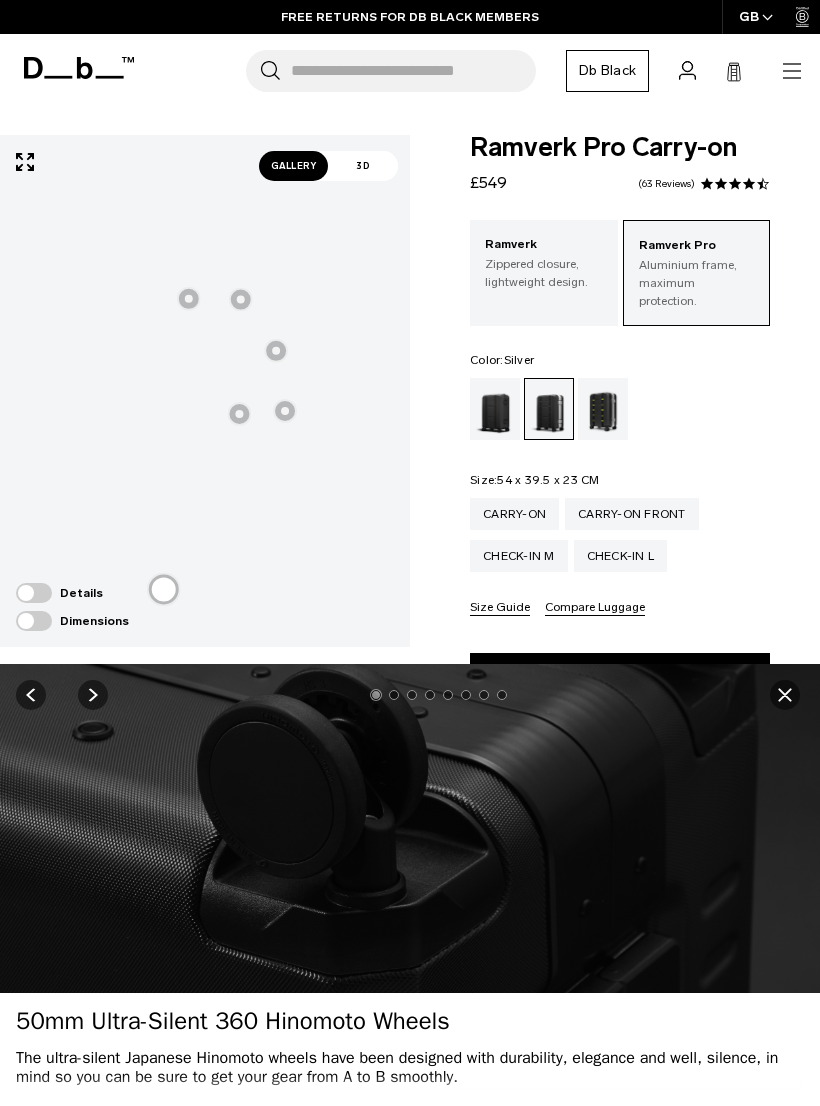 click 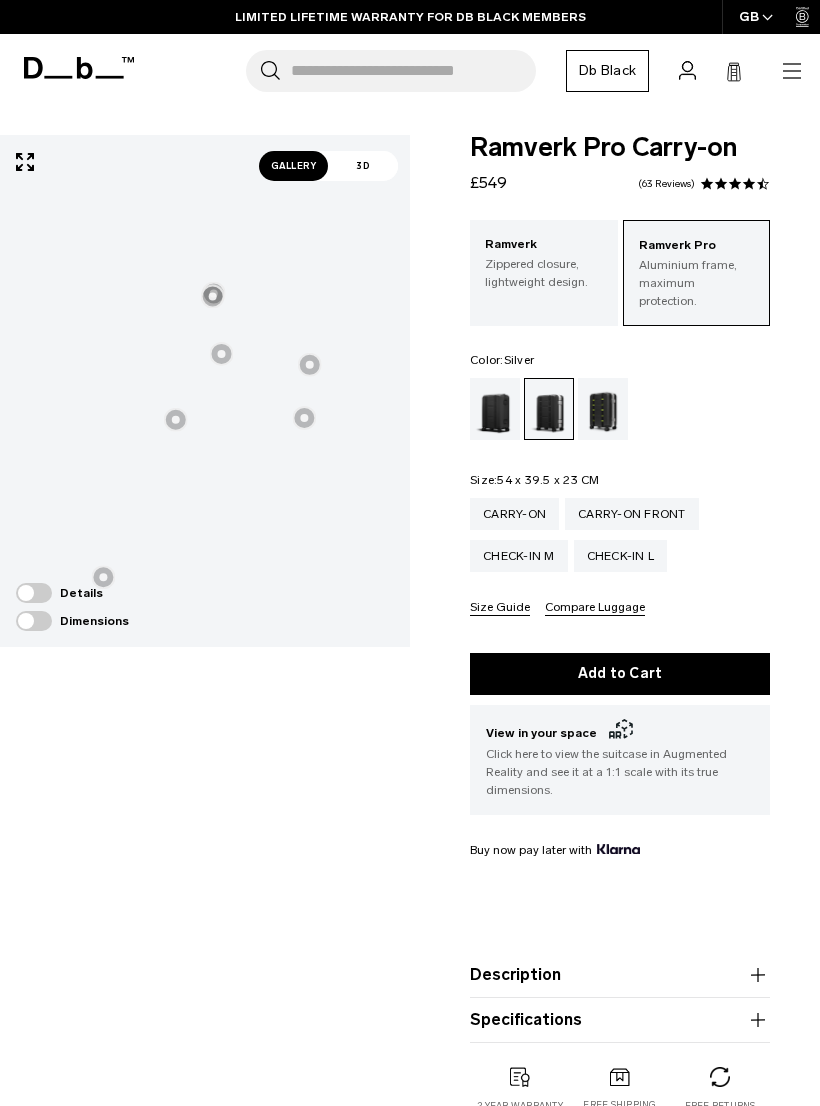 click on "Gallery" at bounding box center [294, 166] 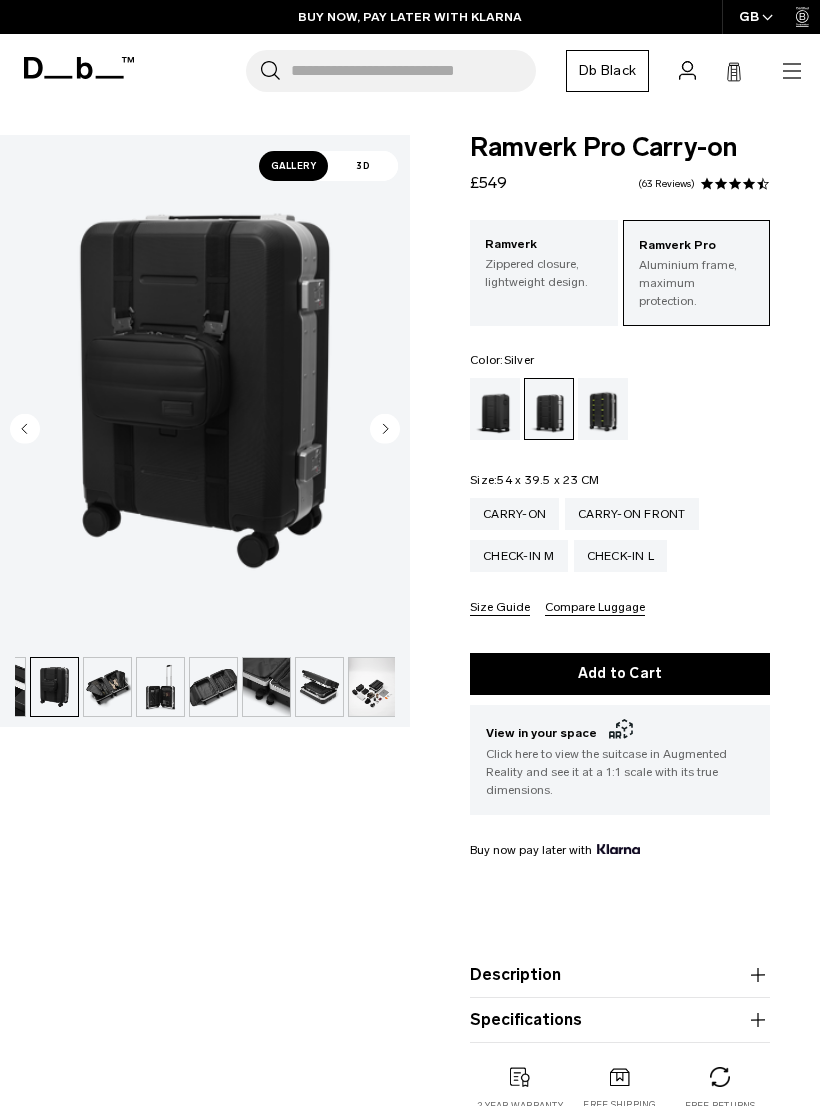 scroll, scrollTop: 0, scrollLeft: 358, axis: horizontal 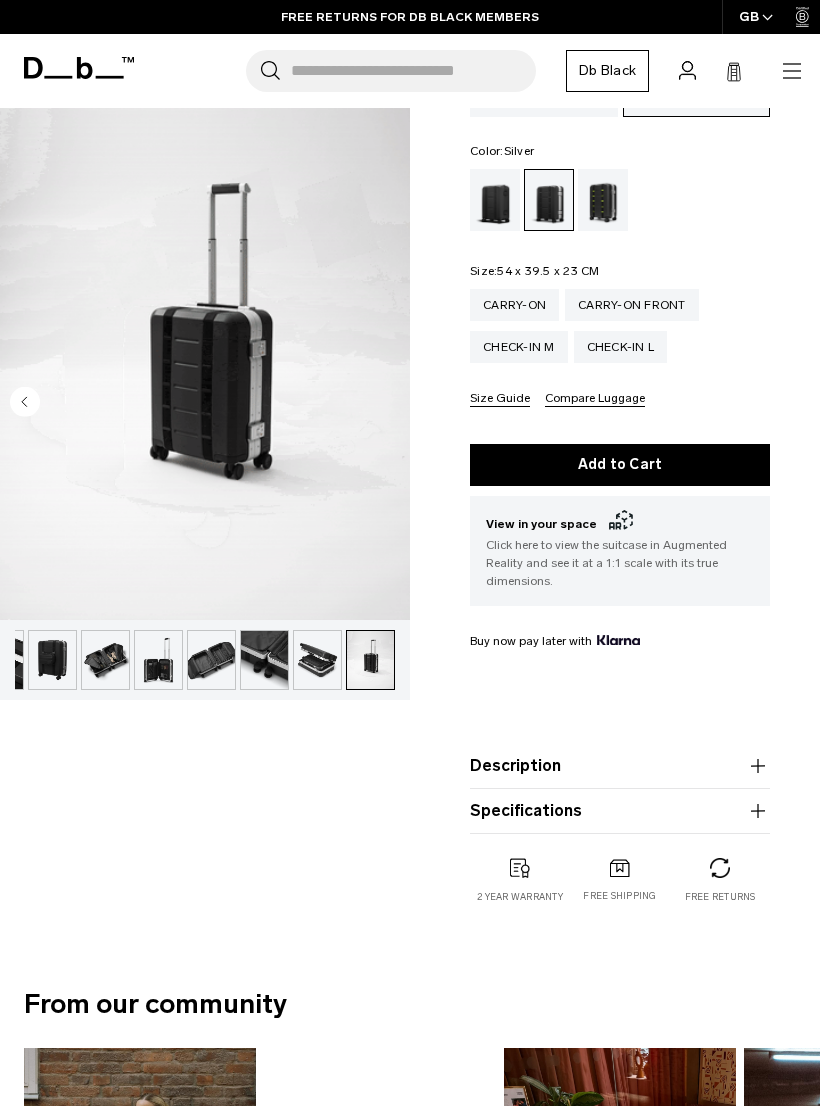 click on "Description" at bounding box center [620, 766] 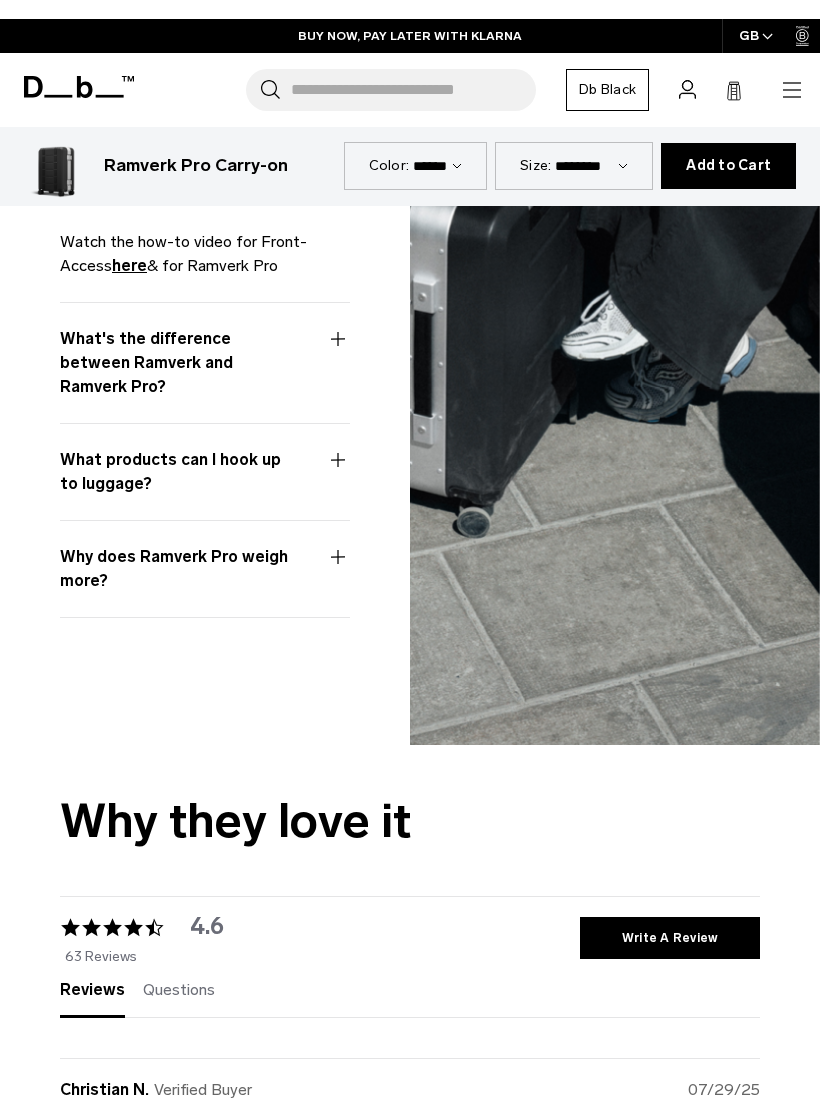 scroll, scrollTop: 5563, scrollLeft: 0, axis: vertical 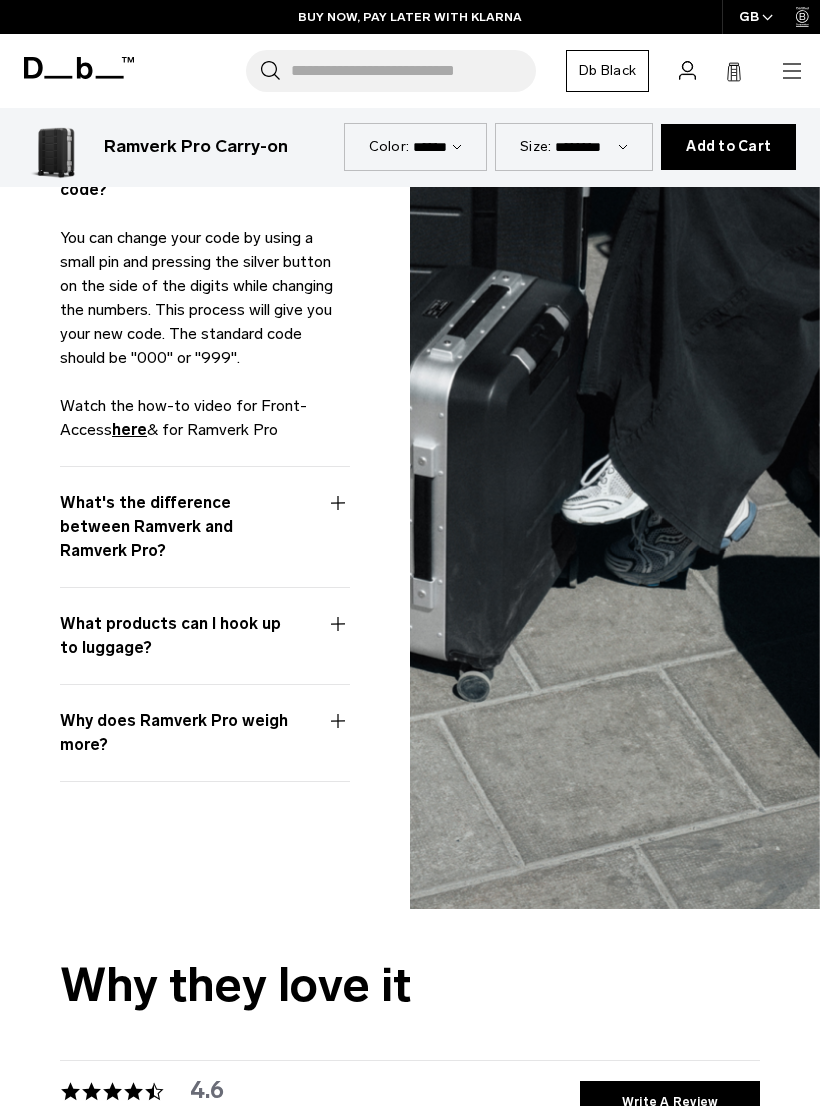 click on "Why does Ramverk Pro weigh more?" at bounding box center [205, 745] 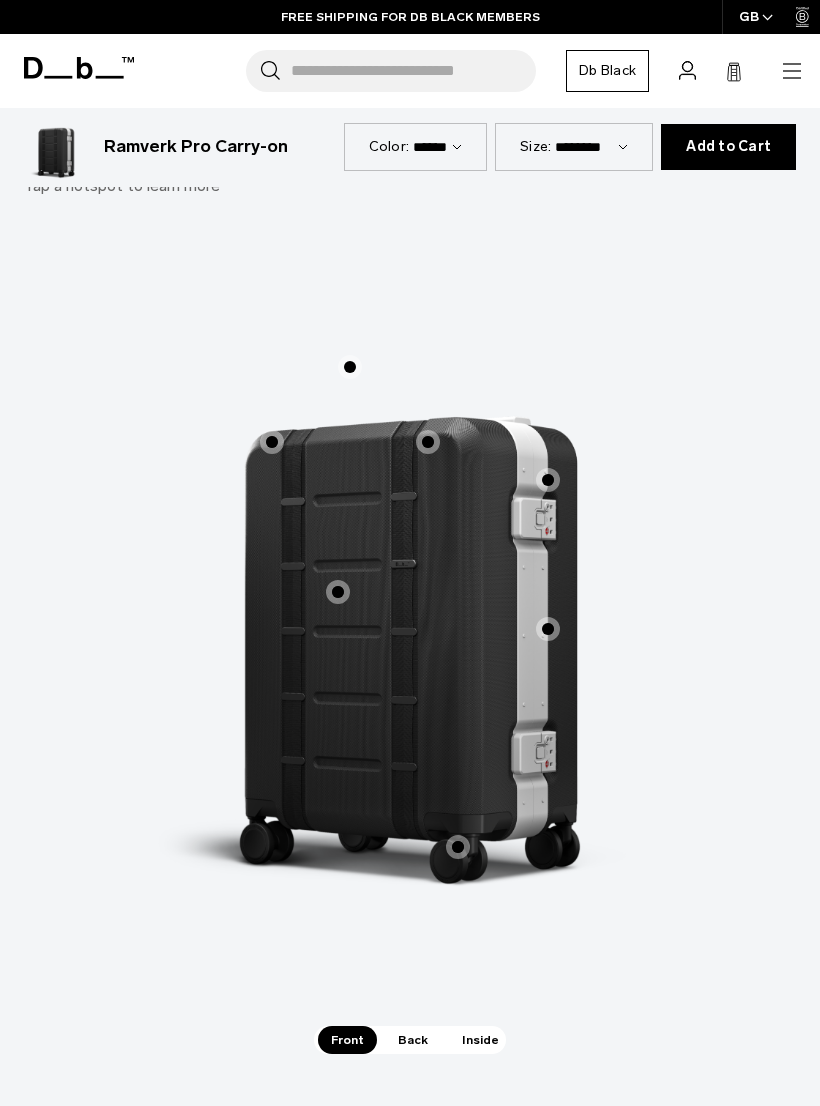 scroll, scrollTop: 2689, scrollLeft: 0, axis: vertical 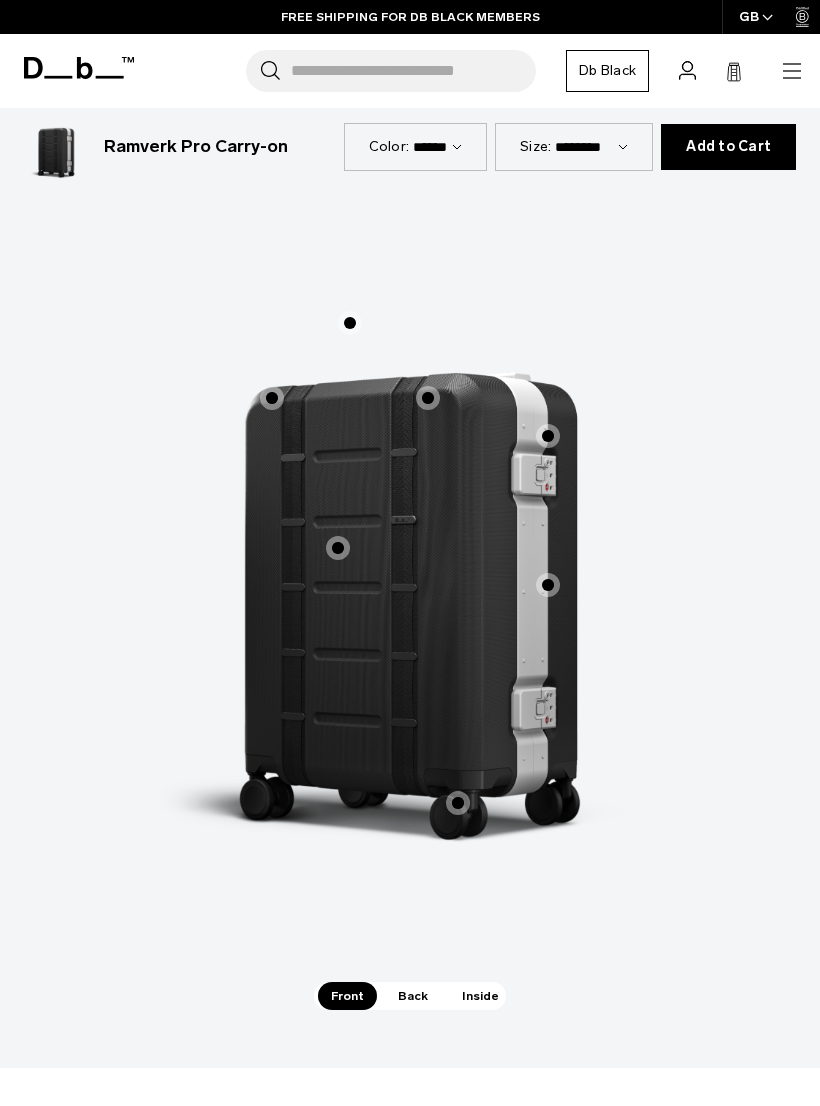 click on "Back" at bounding box center [413, 996] 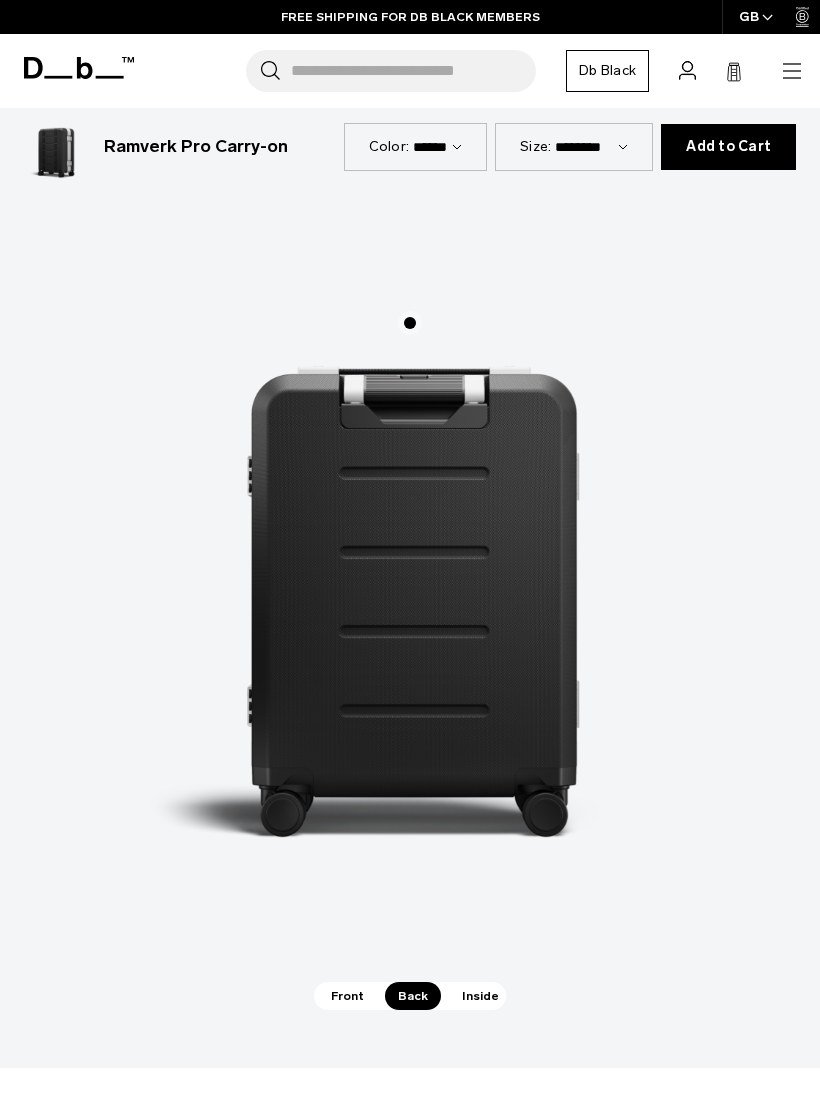 click on "Inside" at bounding box center (480, 996) 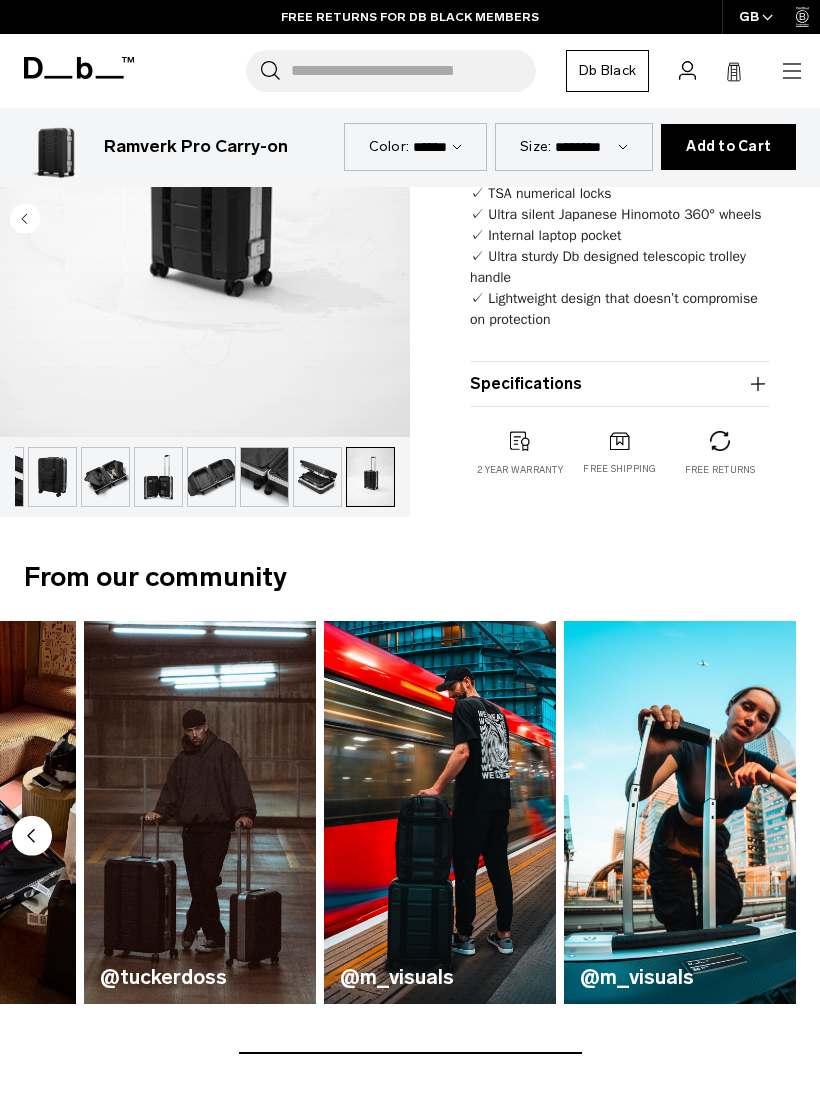 scroll, scrollTop: 989, scrollLeft: 0, axis: vertical 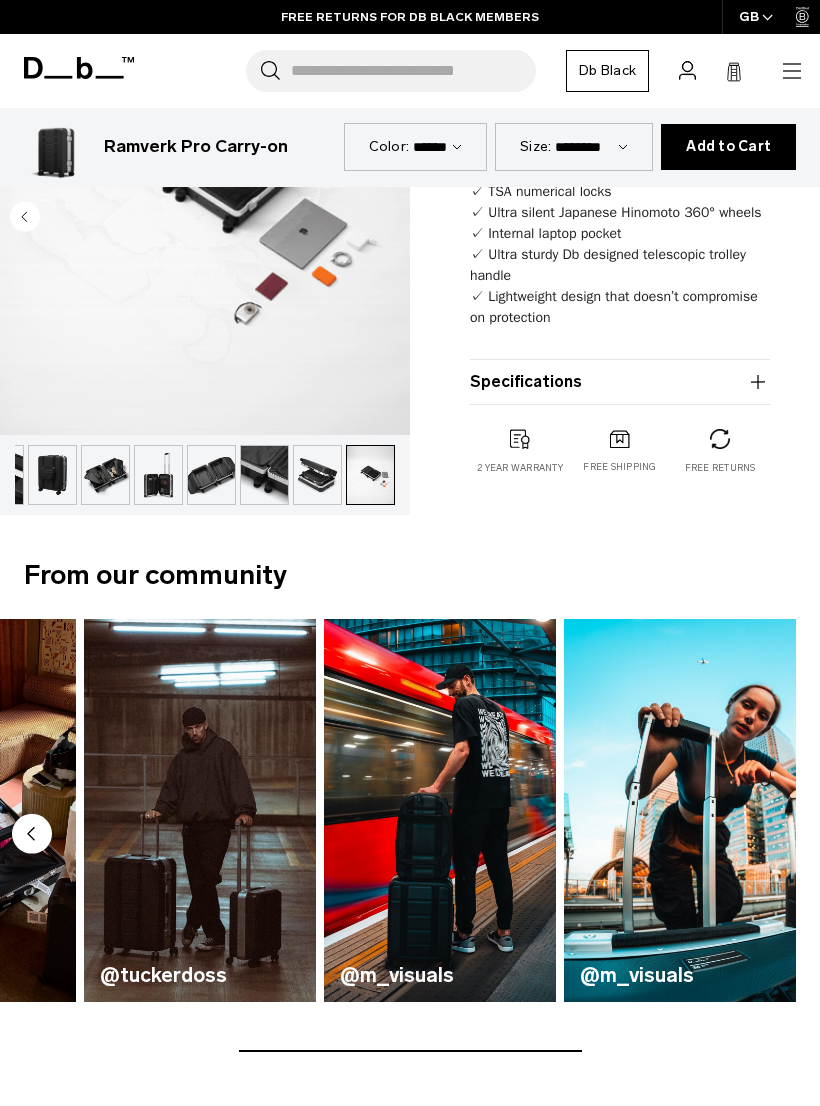 click on "@m_visuals" at bounding box center [680, 975] 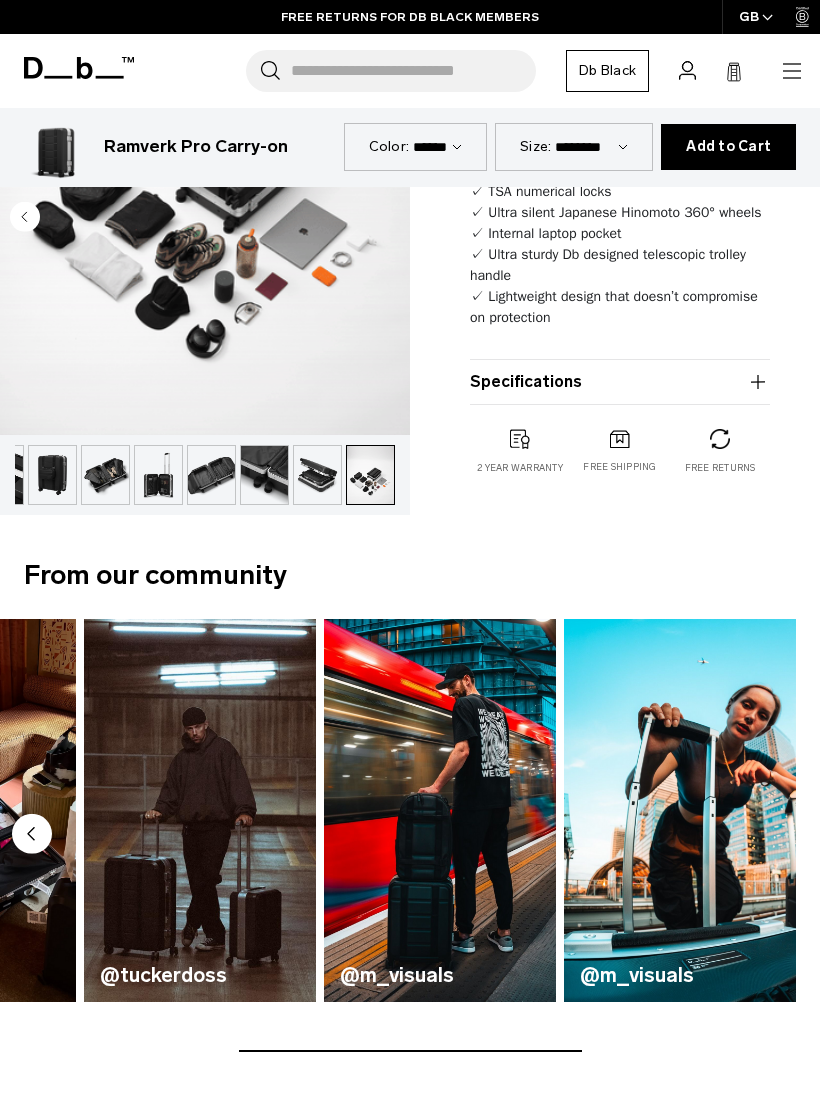 click on "@m_visuals" at bounding box center [680, 975] 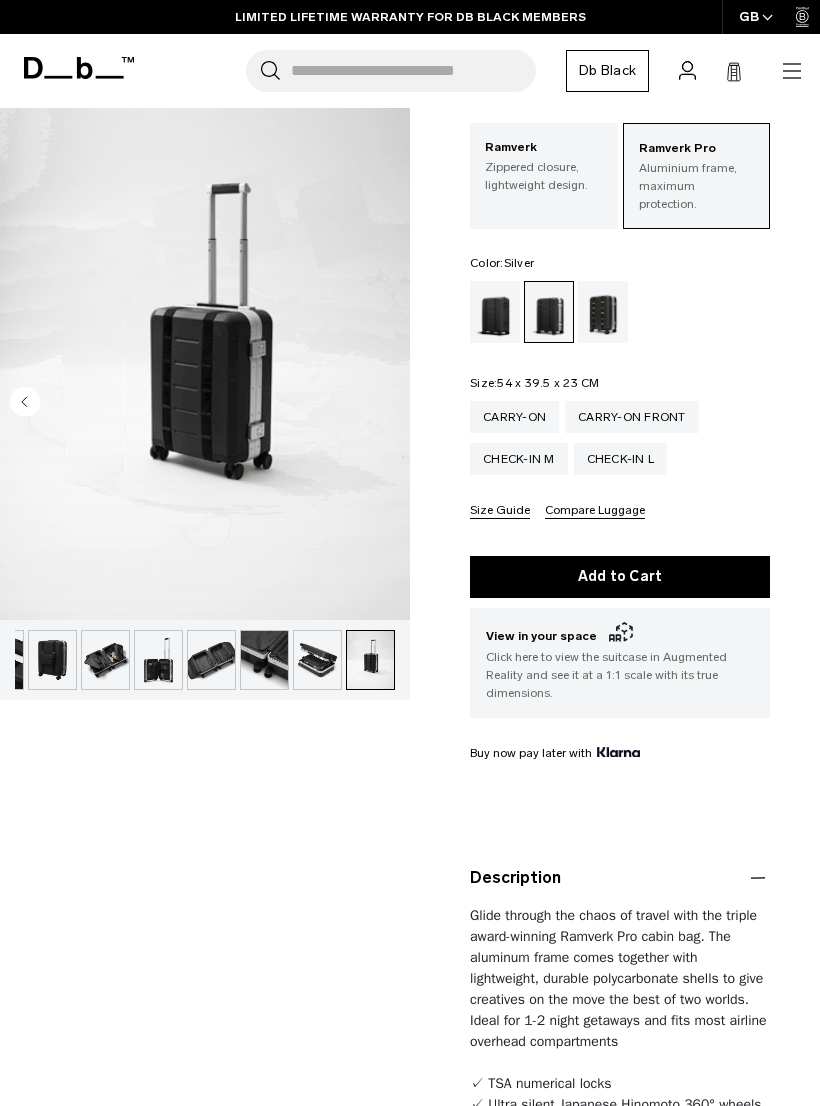 scroll, scrollTop: 0, scrollLeft: 0, axis: both 